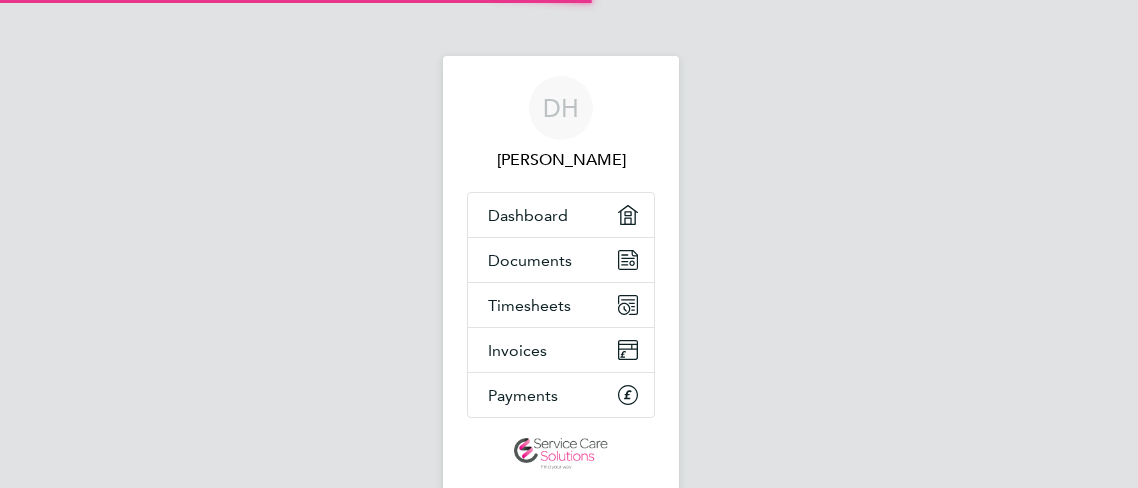 scroll, scrollTop: 0, scrollLeft: 0, axis: both 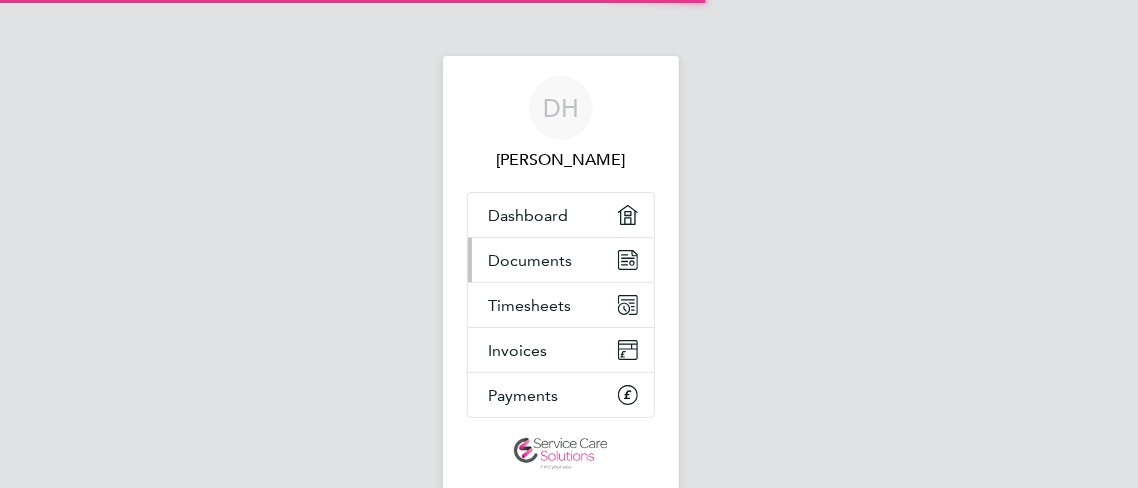 click on "Documents" at bounding box center [561, 260] 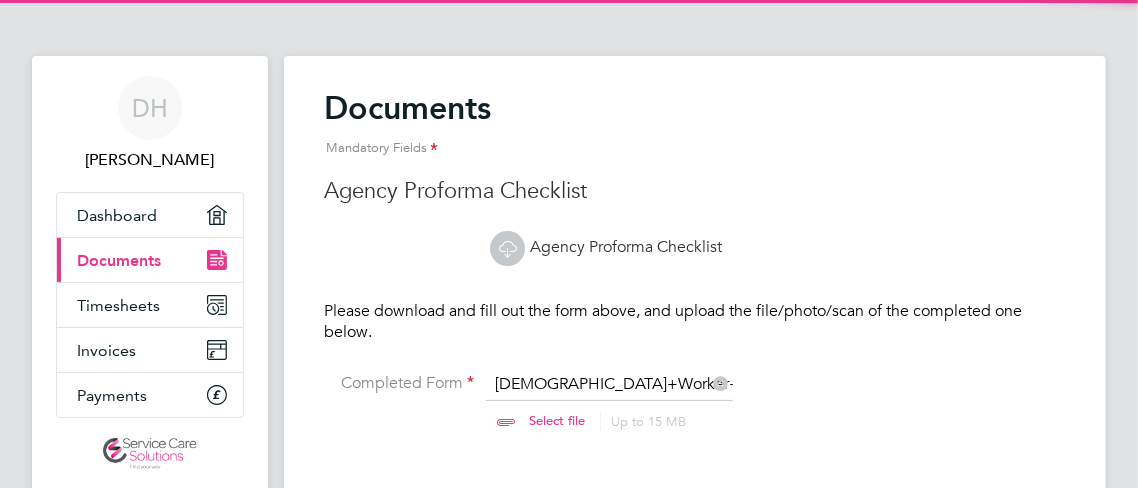 scroll, scrollTop: 10, scrollLeft: 10, axis: both 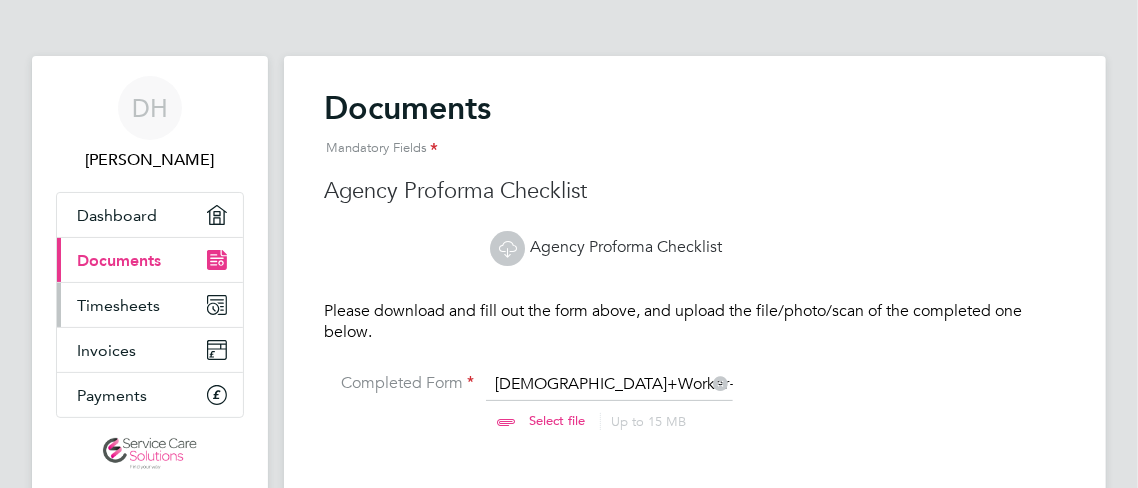 click on "Timesheets" at bounding box center [118, 305] 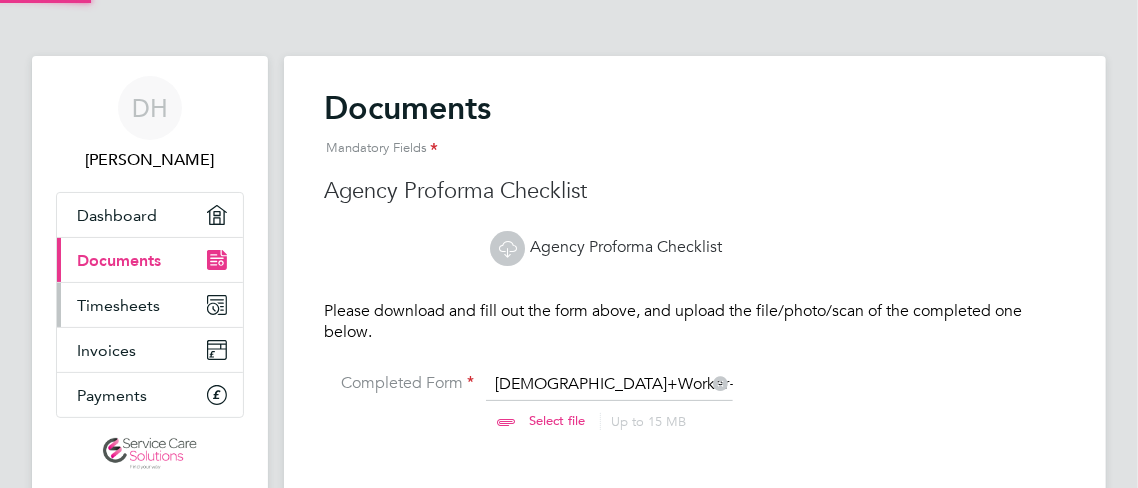 click on "Timesheets" at bounding box center (150, 305) 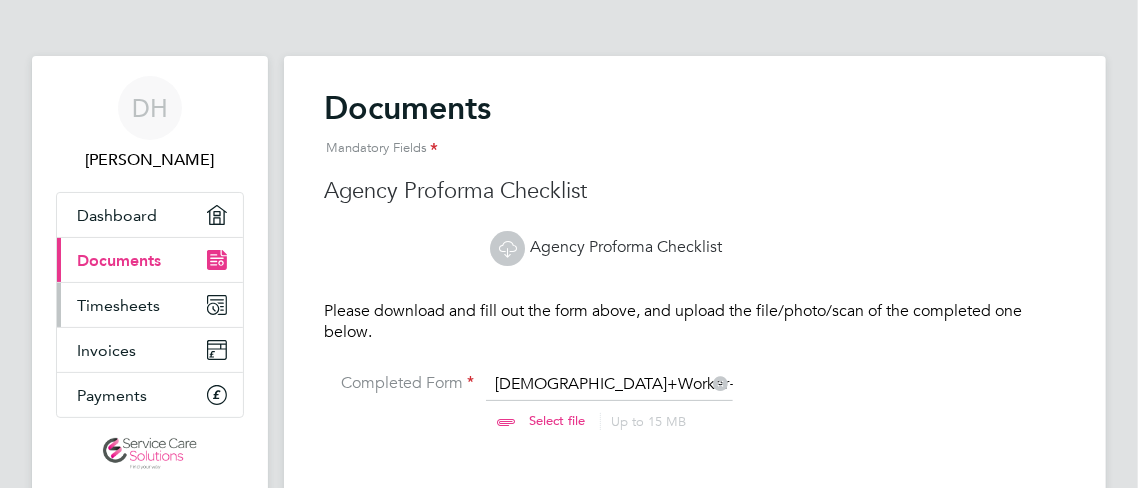 click on "Timesheets" at bounding box center (150, 305) 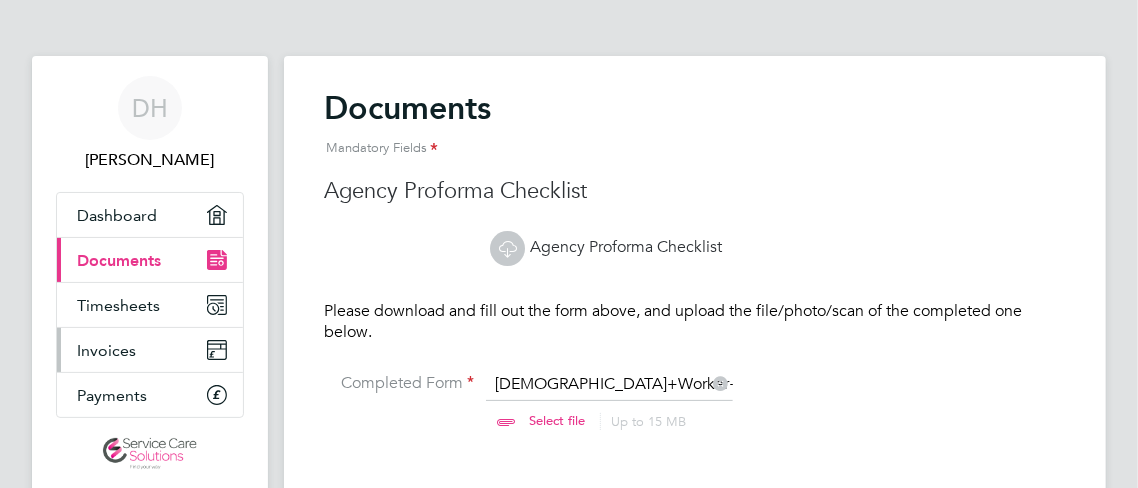 click on "Invoices" at bounding box center (150, 350) 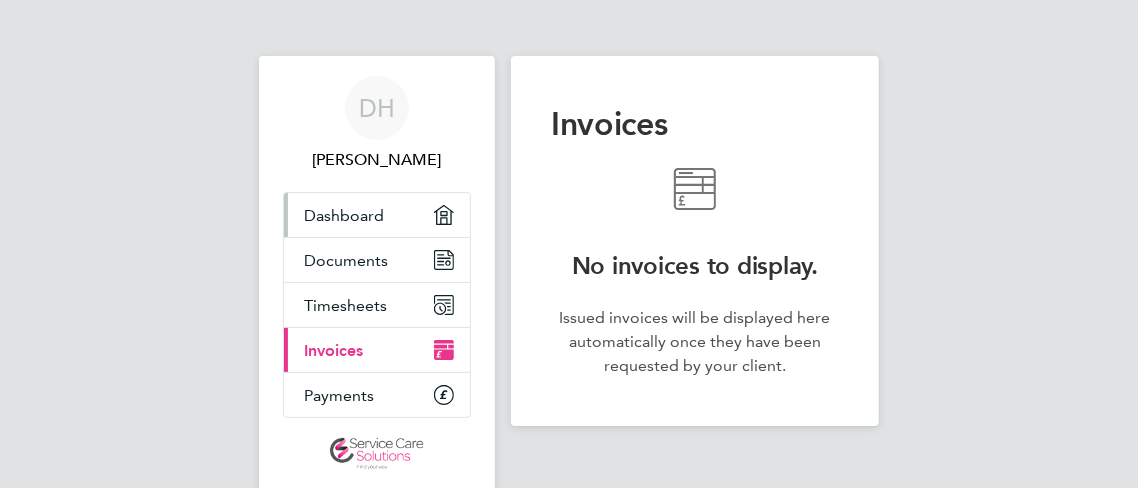 click on "Dashboard" at bounding box center (377, 215) 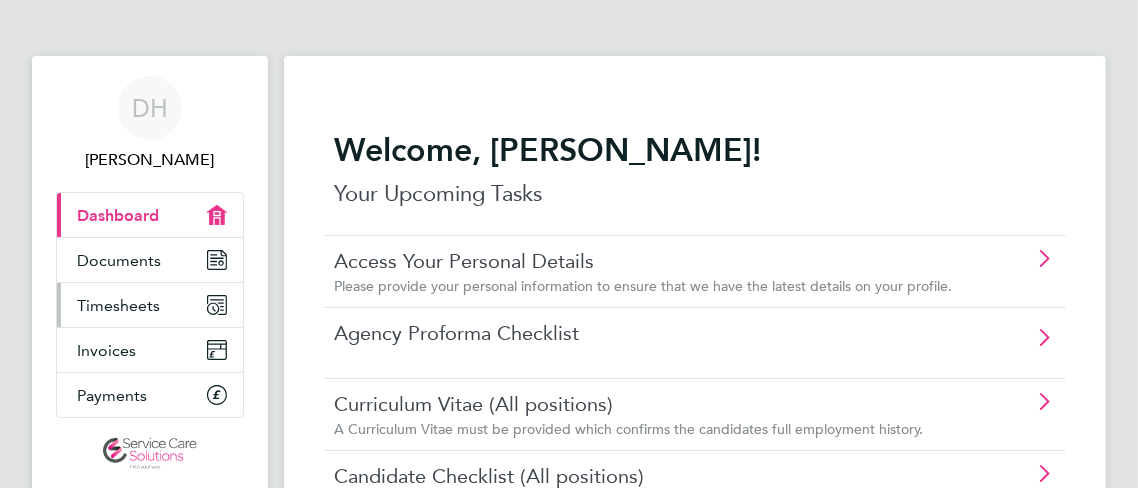 click on "Timesheets" at bounding box center (150, 305) 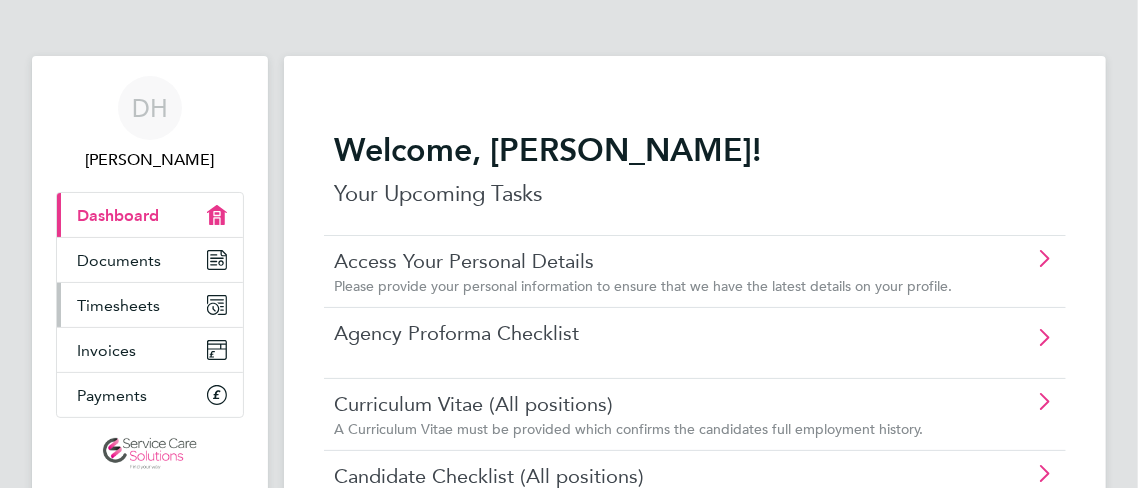 click 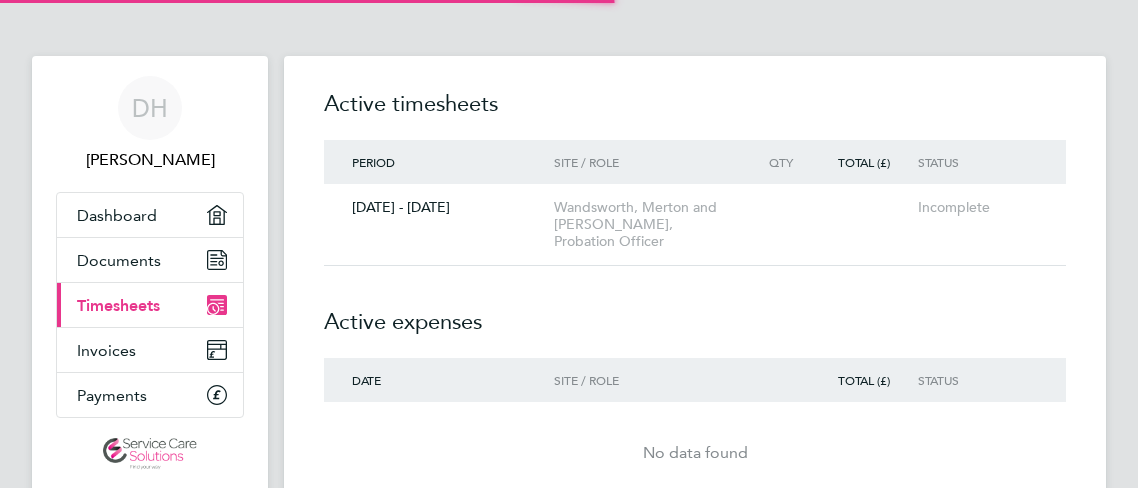 scroll, scrollTop: 0, scrollLeft: 0, axis: both 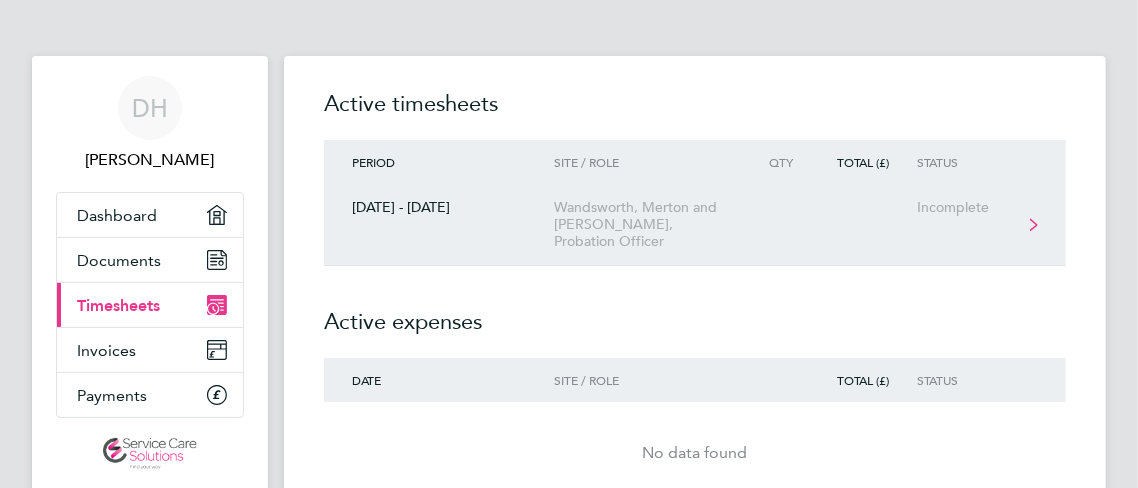click on "Incomplete" 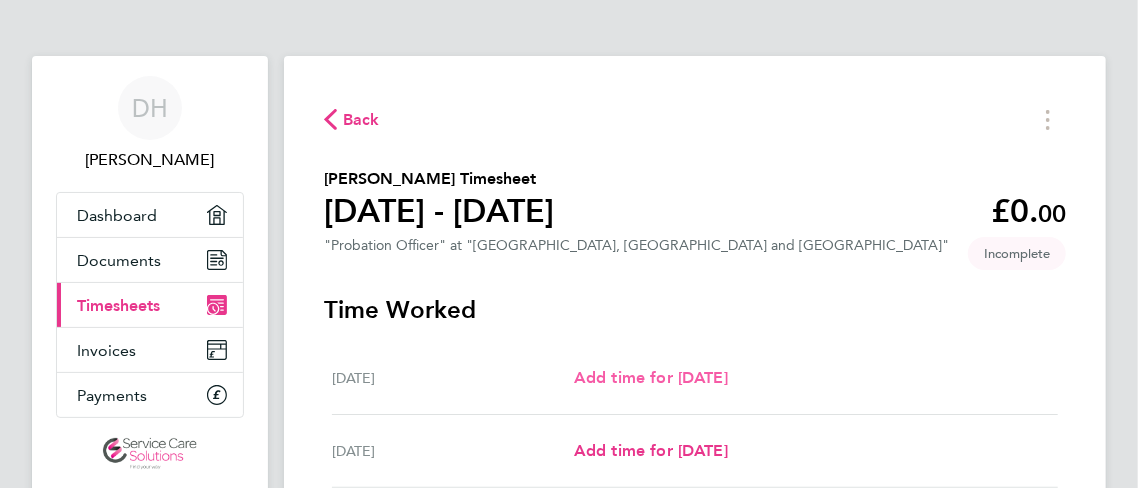 click on "Add time for [DATE]" at bounding box center [651, 378] 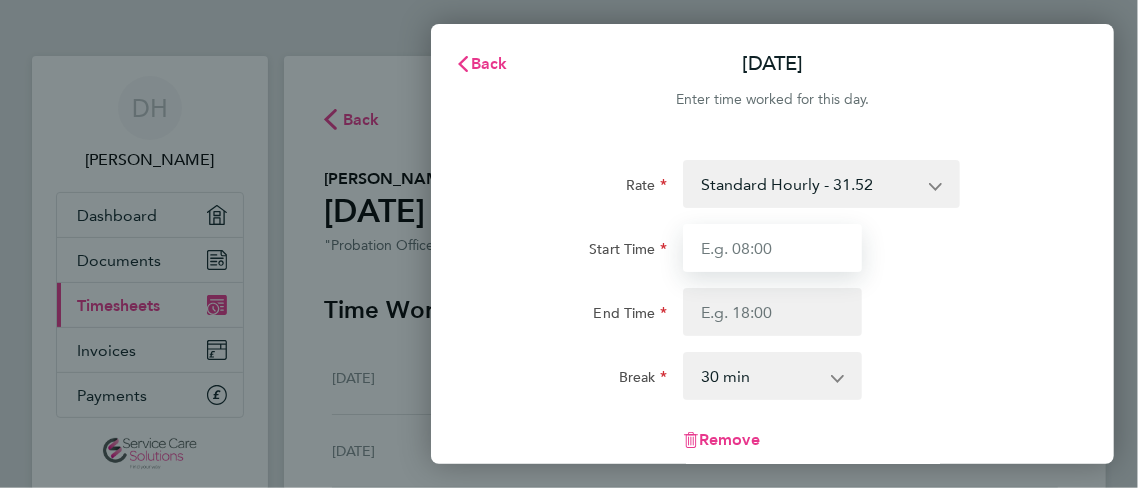 click on "Start Time" at bounding box center (773, 248) 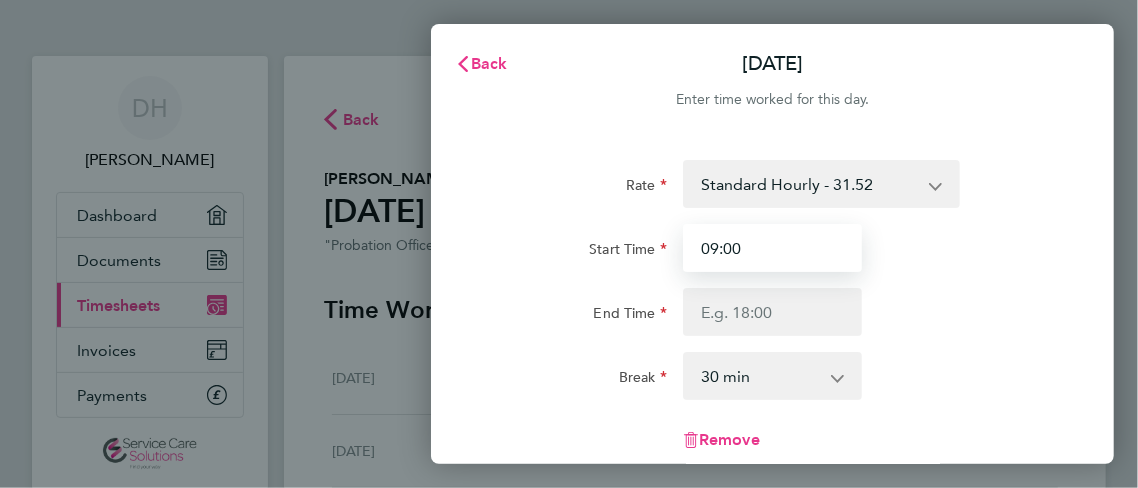 type on "09:00" 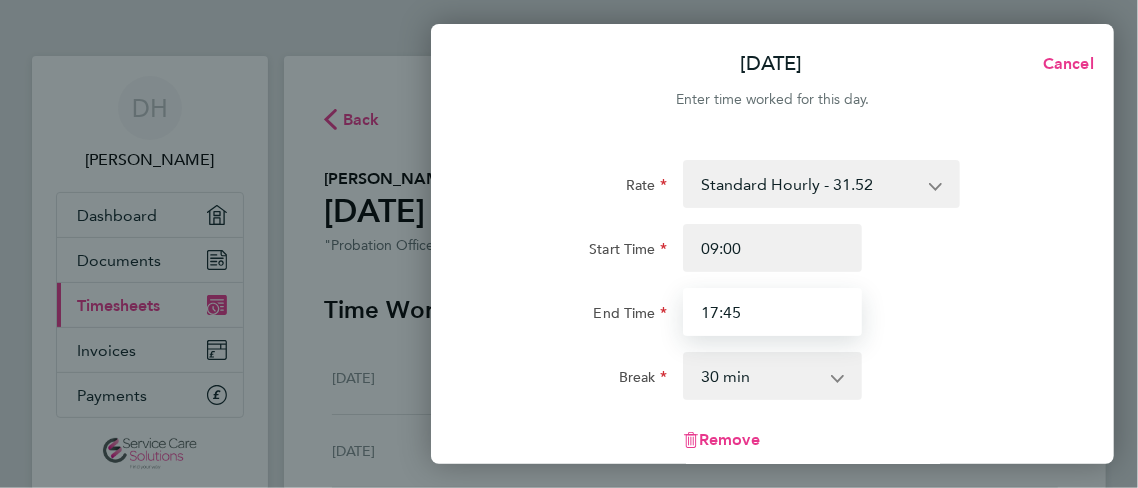 type on "17:45" 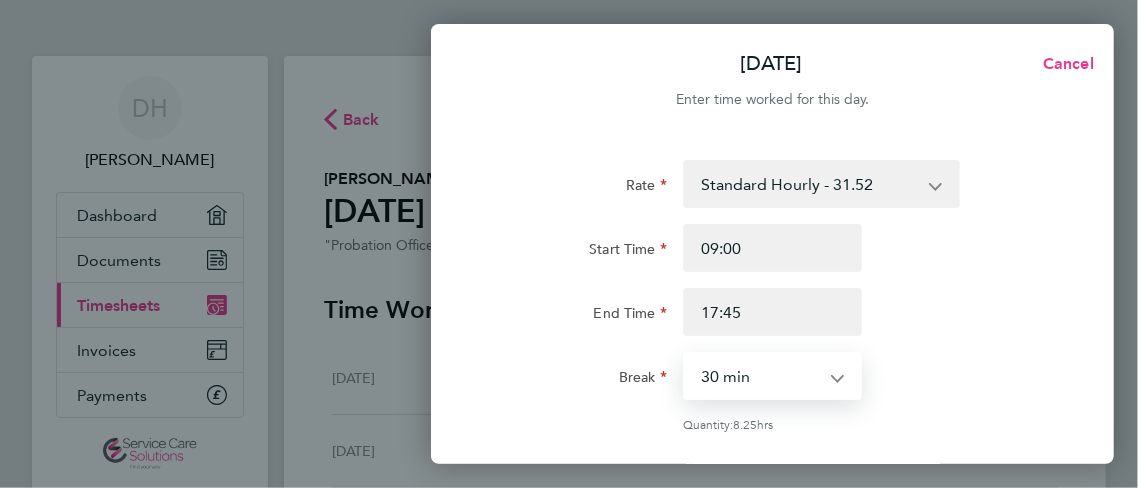 click on "0 min   15 min   30 min   45 min   60 min   75 min   90 min" at bounding box center (761, 376) 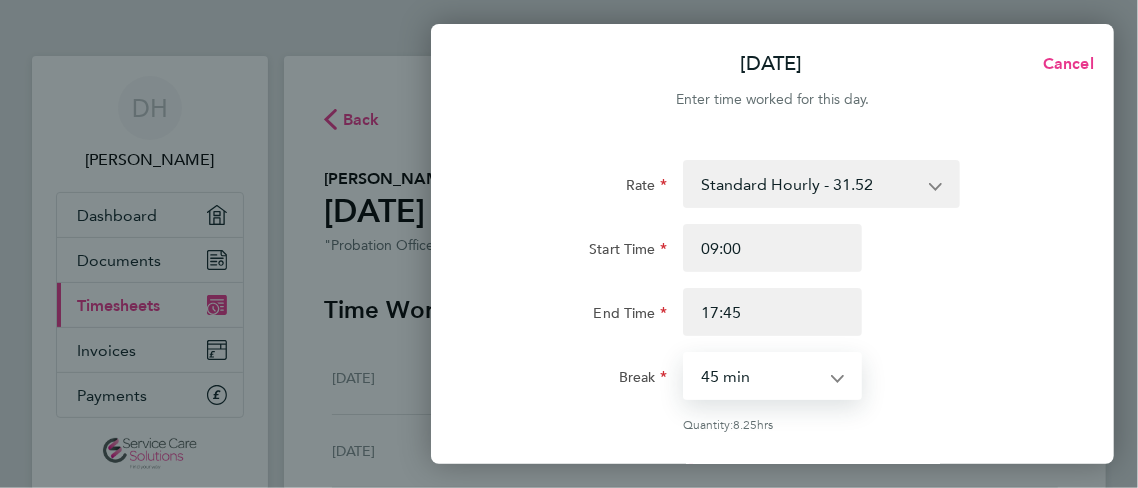 click on "45 min" at bounding box center (0, 0) 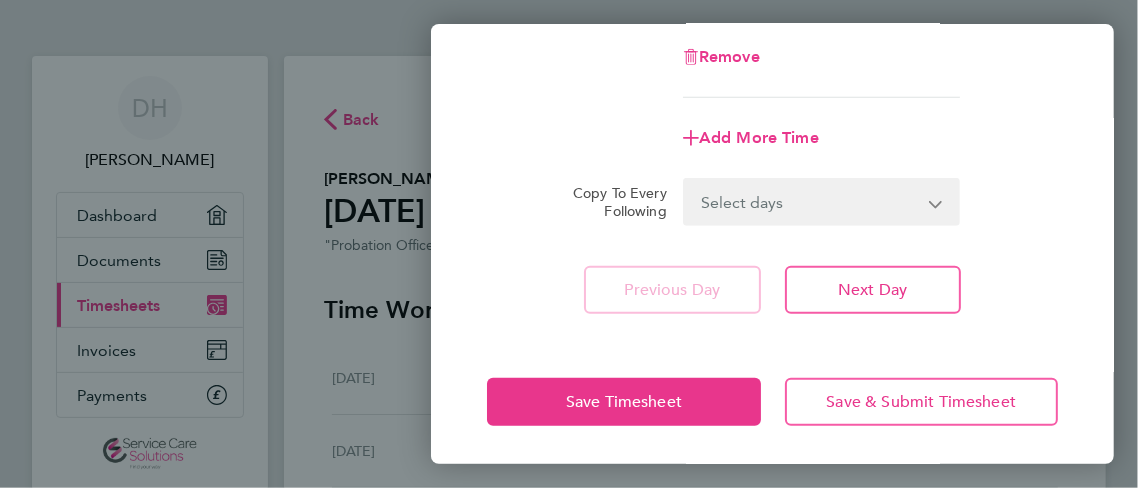scroll, scrollTop: 403, scrollLeft: 0, axis: vertical 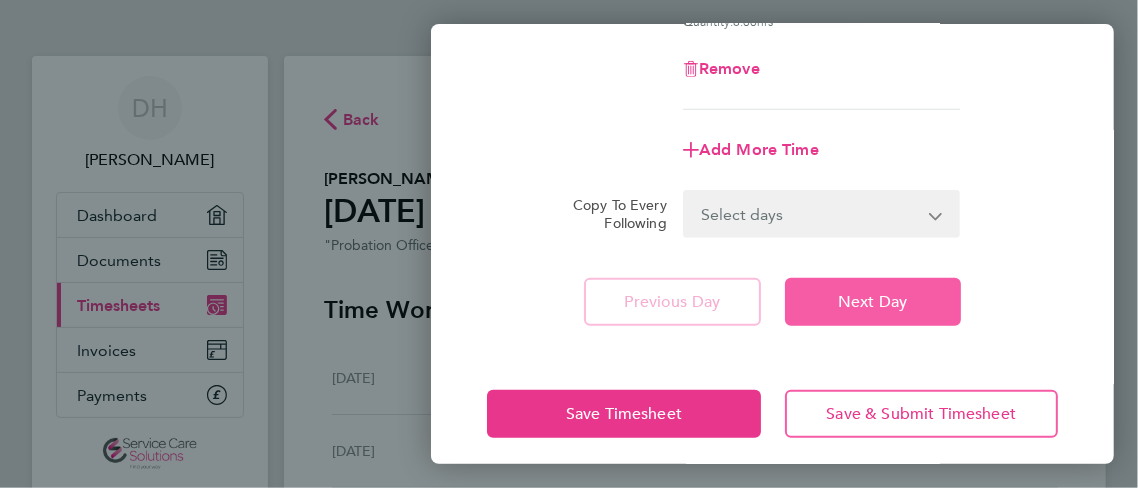 click on "Next Day" 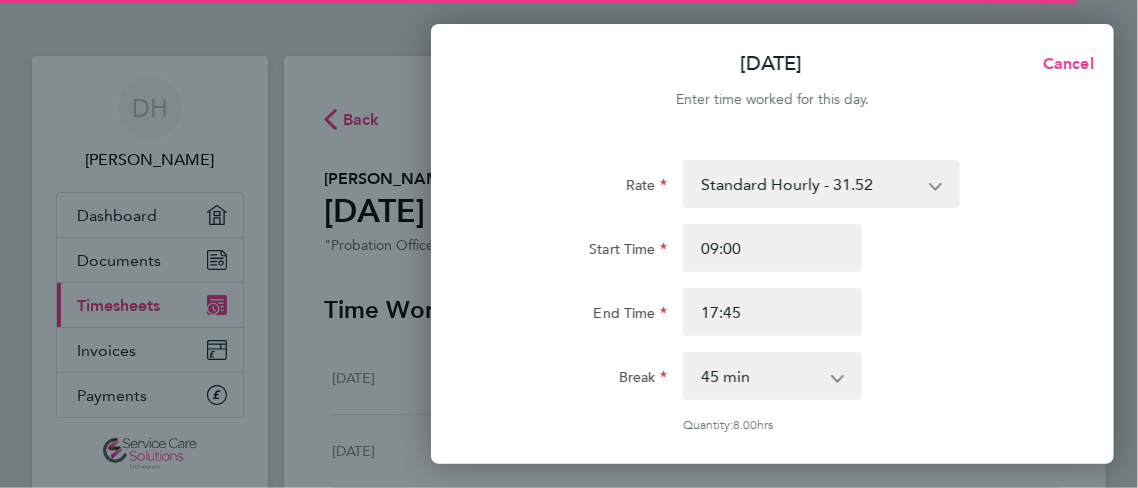 scroll, scrollTop: 415, scrollLeft: 0, axis: vertical 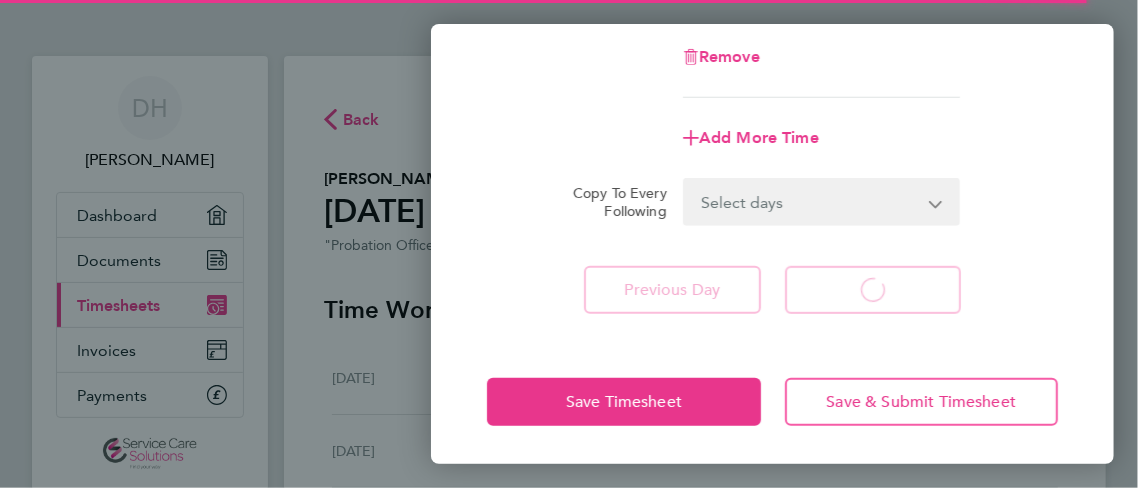 click on "Next Day
Loading" 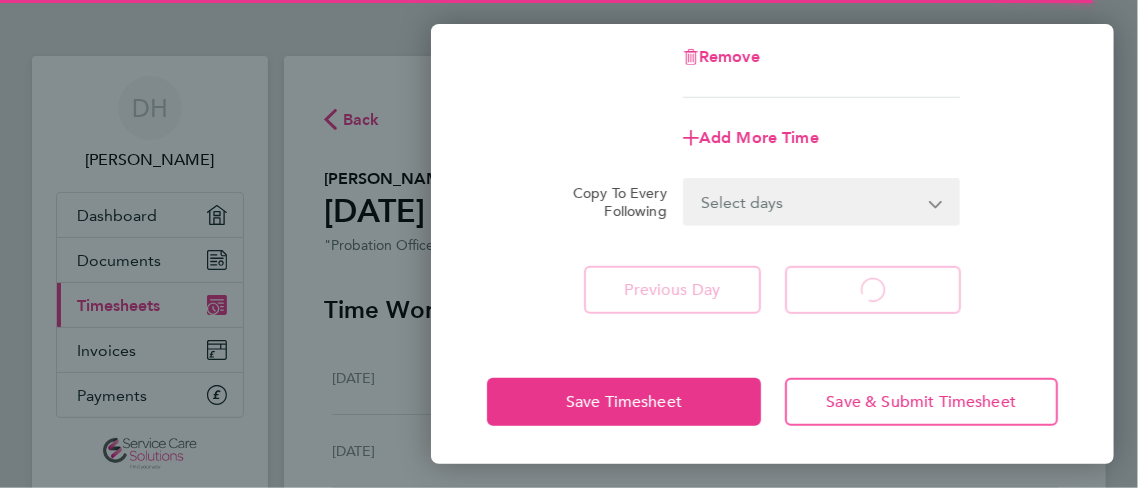 click on "Next Day
Loading" 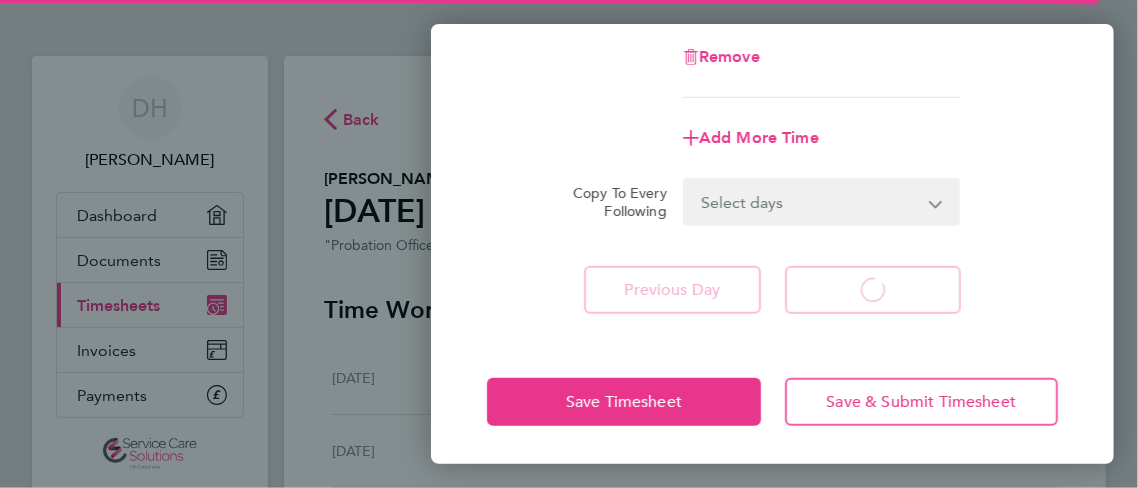 click on "Next Day
Loading" 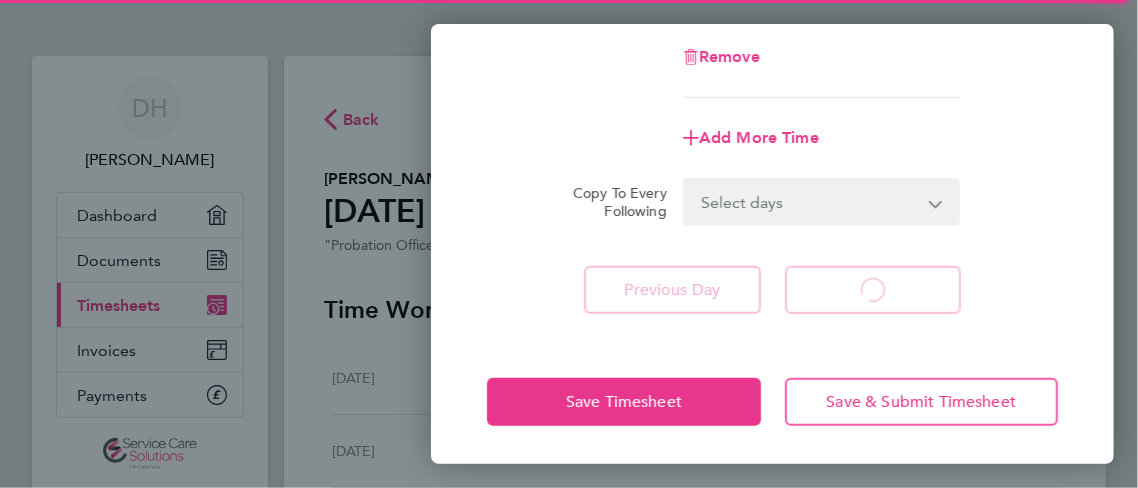 click on "[DATE]  Cancel  Enter time worked for this day.  Rate  Standard Hourly - 31.52
Start Time 09:00 End Time 17:45 Break  0 min   15 min   30 min   45 min   60 min   75 min   90 min
Quantity:  8.00  hrs
Remove
Add More Time  Copy To Every Following  Select days   Day   Weekday (Mon-Fri)   Weekend (Sat-Sun)   [DATE]   [DATE]   [DATE]   [DATE]   [DATE]   [DATE]
Previous Day   Next Day
Loading   Save Timesheet   Save & Submit Timesheet" 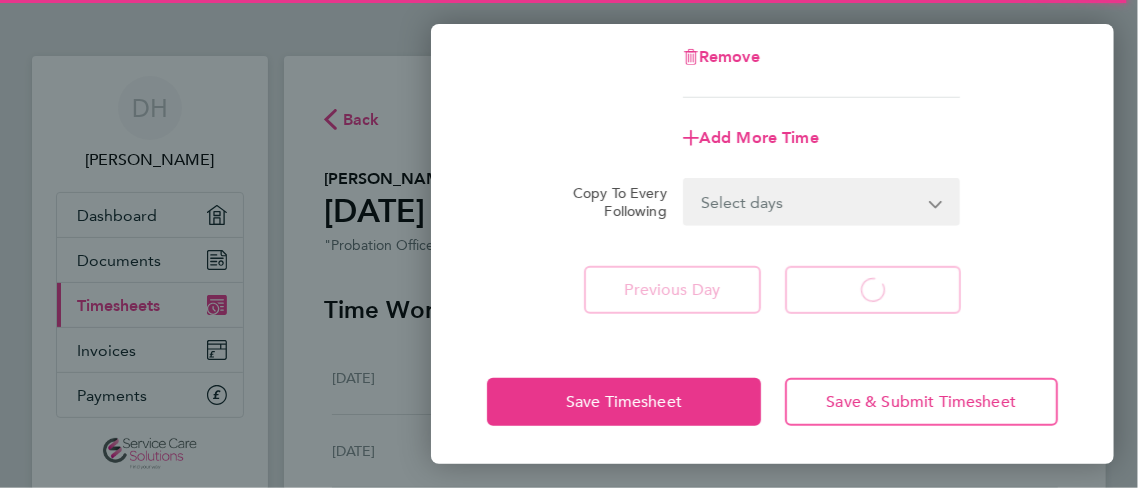 click on "[DATE]  Cancel  Enter time worked for this day.  Rate  Standard Hourly - 31.52
Start Time 09:00 End Time 17:45 Break  0 min   15 min   30 min   45 min   60 min   75 min   90 min
Quantity:  8.00  hrs
Remove
Add More Time  Copy To Every Following  Select days   Day   Weekday (Mon-Fri)   Weekend (Sat-Sun)   [DATE]   [DATE]   [DATE]   [DATE]   [DATE]   [DATE]
Previous Day   Next Day
Loading   Save Timesheet   Save & Submit Timesheet" 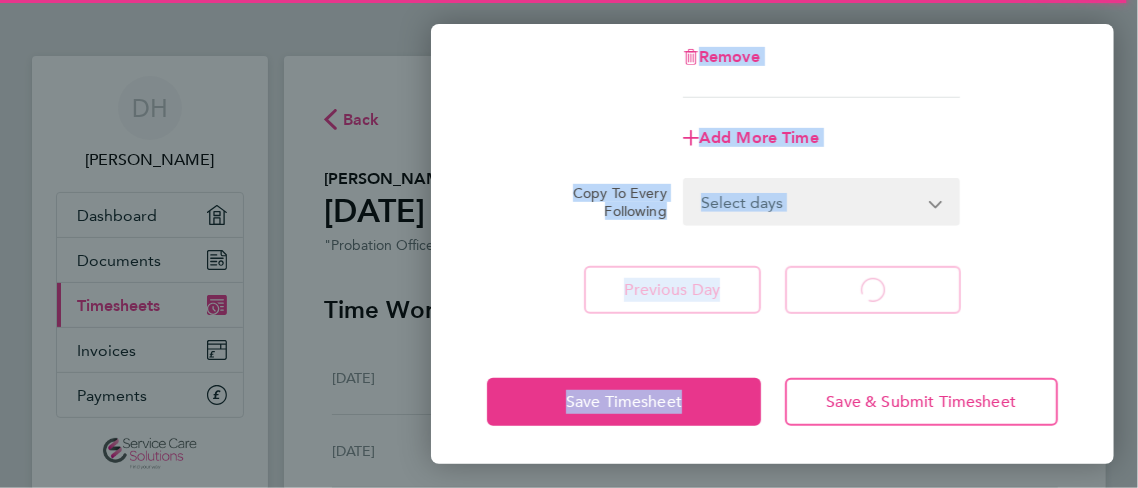 click on "[DATE]  Cancel  Enter time worked for this day.  Rate  Standard Hourly - 31.52
Start Time 09:00 End Time 17:45 Break  0 min   15 min   30 min   45 min   60 min   75 min   90 min
Quantity:  8.00  hrs
Remove
Add More Time  Copy To Every Following  Select days   Day   Weekday (Mon-Fri)   Weekend (Sat-Sun)   [DATE]   [DATE]   [DATE]   [DATE]   [DATE]   [DATE]
Previous Day   Next Day
Loading   Save Timesheet   Save & Submit Timesheet" 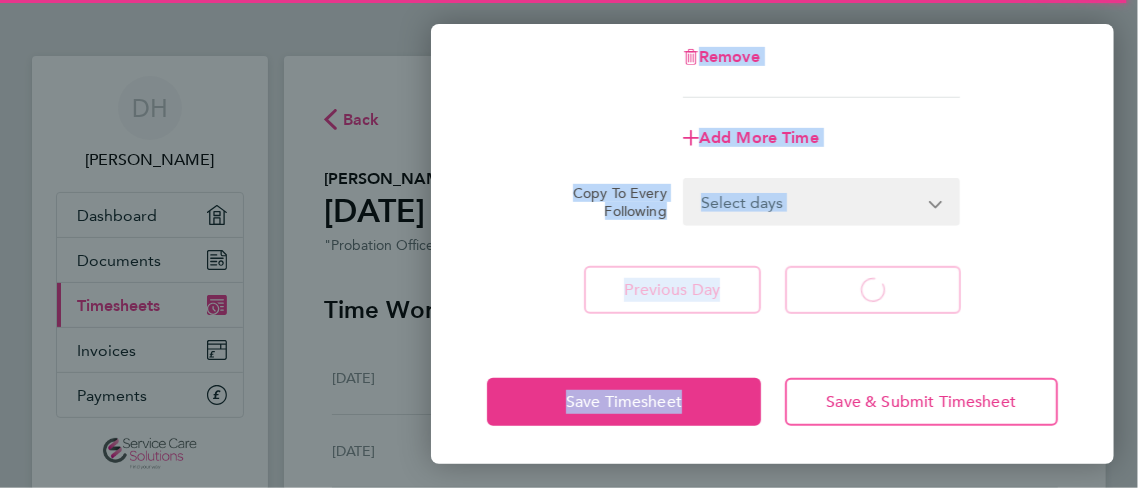 click on "[DATE]  Cancel  Enter time worked for this day.  Rate  Standard Hourly - 31.52
Start Time 09:00 End Time 17:45 Break  0 min   15 min   30 min   45 min   60 min   75 min   90 min
Quantity:  8.00  hrs
Remove
Add More Time  Copy To Every Following  Select days   Day   Weekday (Mon-Fri)   Weekend (Sat-Sun)   [DATE]   [DATE]   [DATE]   [DATE]   [DATE]   [DATE]
Previous Day   Next Day
Loading   Save Timesheet   Save & Submit Timesheet" 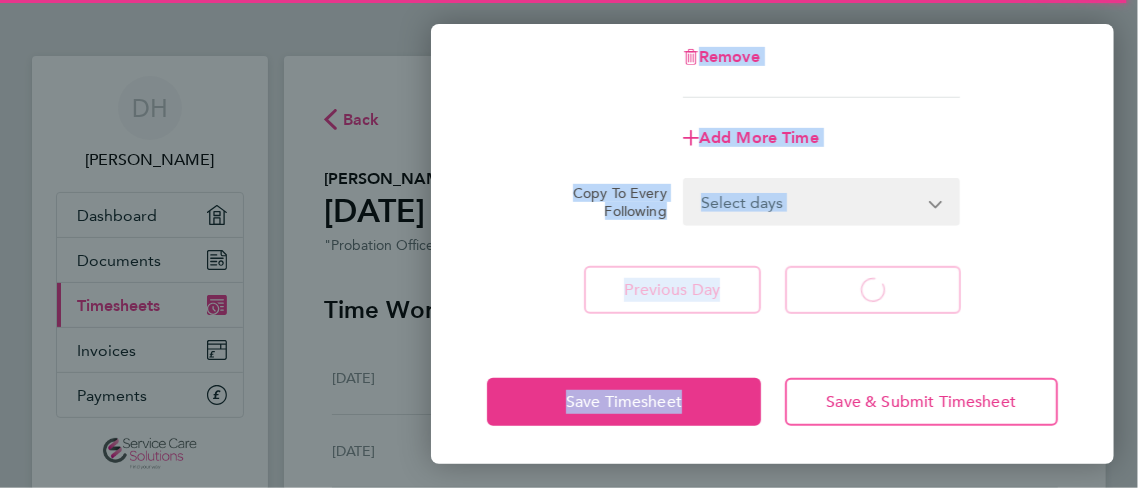 click on "Copy To Every Following  Select days   Day   Weekday (Mon-Fri)   Weekend (Sat-Sun)   [DATE]   [DATE]   [DATE]   [DATE]   [DATE]   [DATE]" 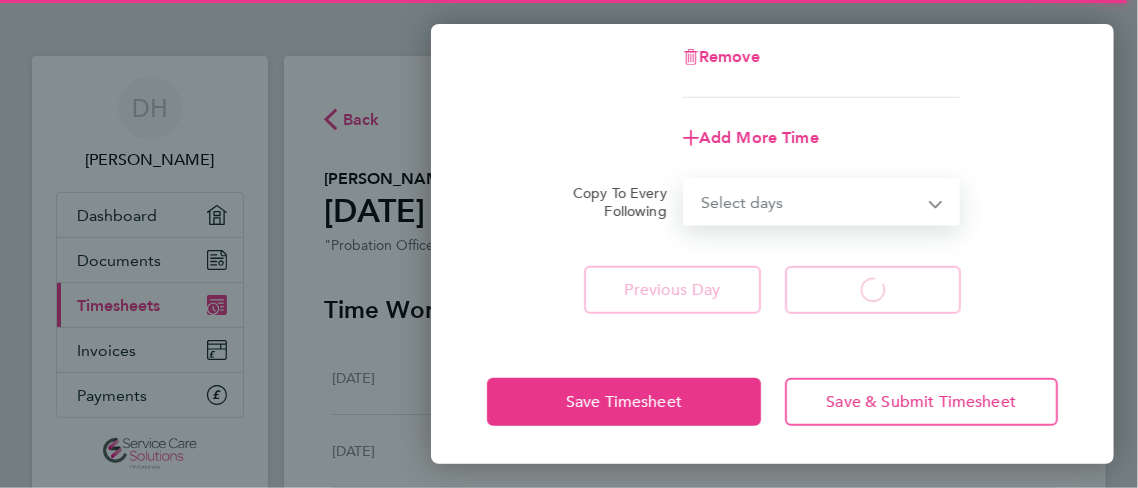 select on "WEEKDAY" 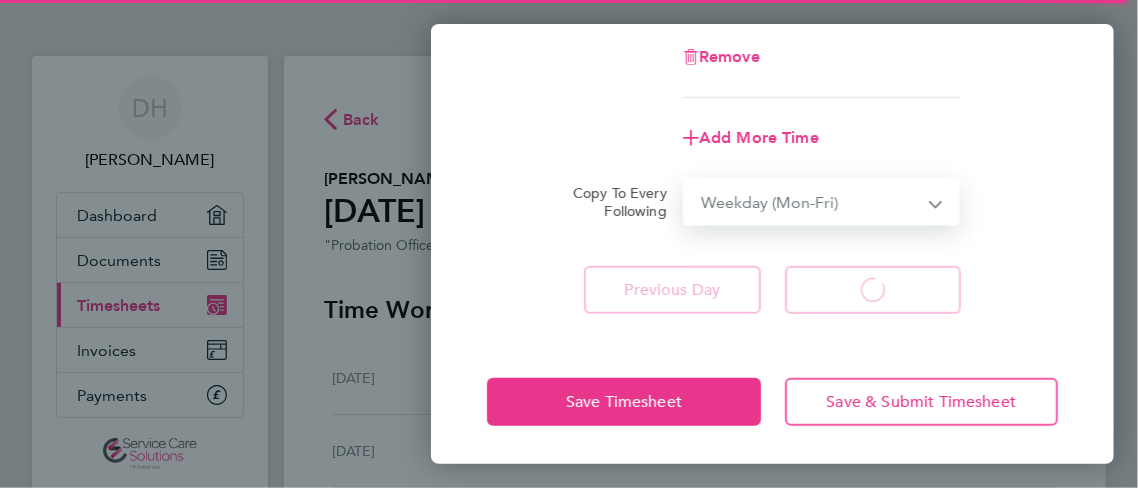 click on "Weekday (Mon-Fri)" at bounding box center (0, 0) 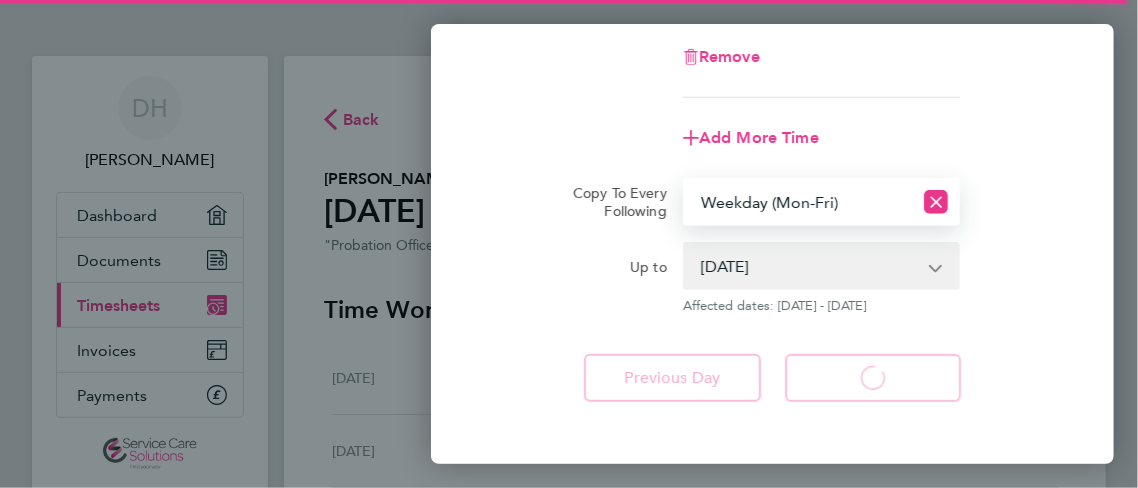 click on "Copy To Every Following" 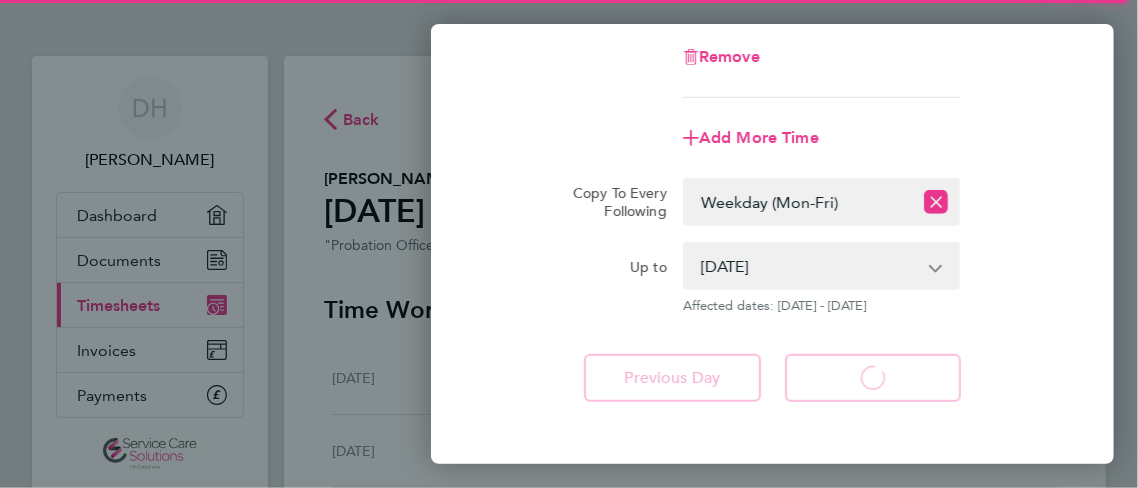 click on "[DATE]  Cancel  Enter time worked for this day.  Rate  Standard Hourly - 31.52
Start Time 09:00 End Time 17:45 Break  0 min   15 min   30 min   45 min   60 min   75 min   90 min
Quantity:  8.00  hrs
Remove
Add More Time  Copy To Every Following  Select days   Day   Weekday (Mon-Fri)   Weekend (Sat-Sun)   [DATE]   [DATE]   [DATE]   [DATE]   [DATE]   [DATE]
Up to  [DATE]   [DATE]   [DATE]   [DATE]   [DATE]   [DATE]
Affected dates: [DATE] - [DATE]   Previous Day   Next Day
Loading   Save Timesheet   Save & Submit Timesheet" 